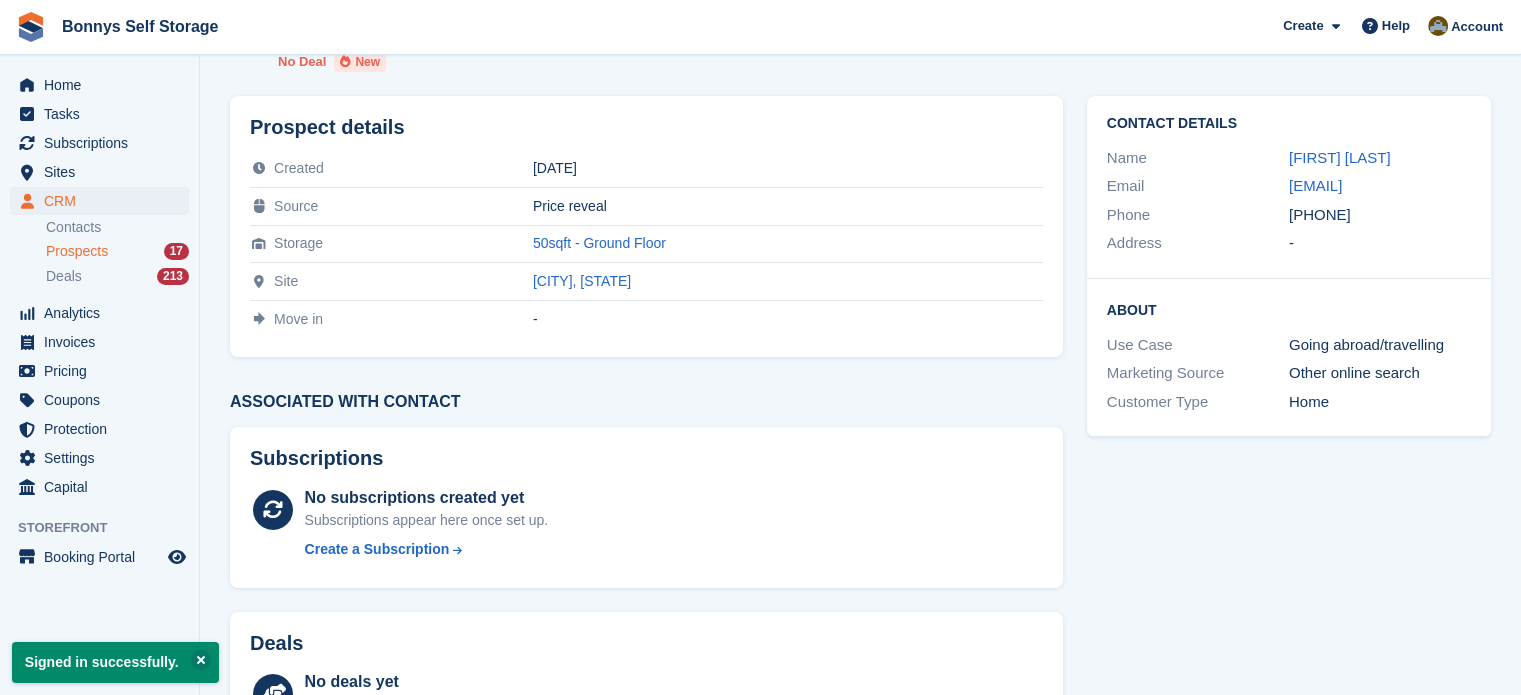 scroll, scrollTop: 0, scrollLeft: 0, axis: both 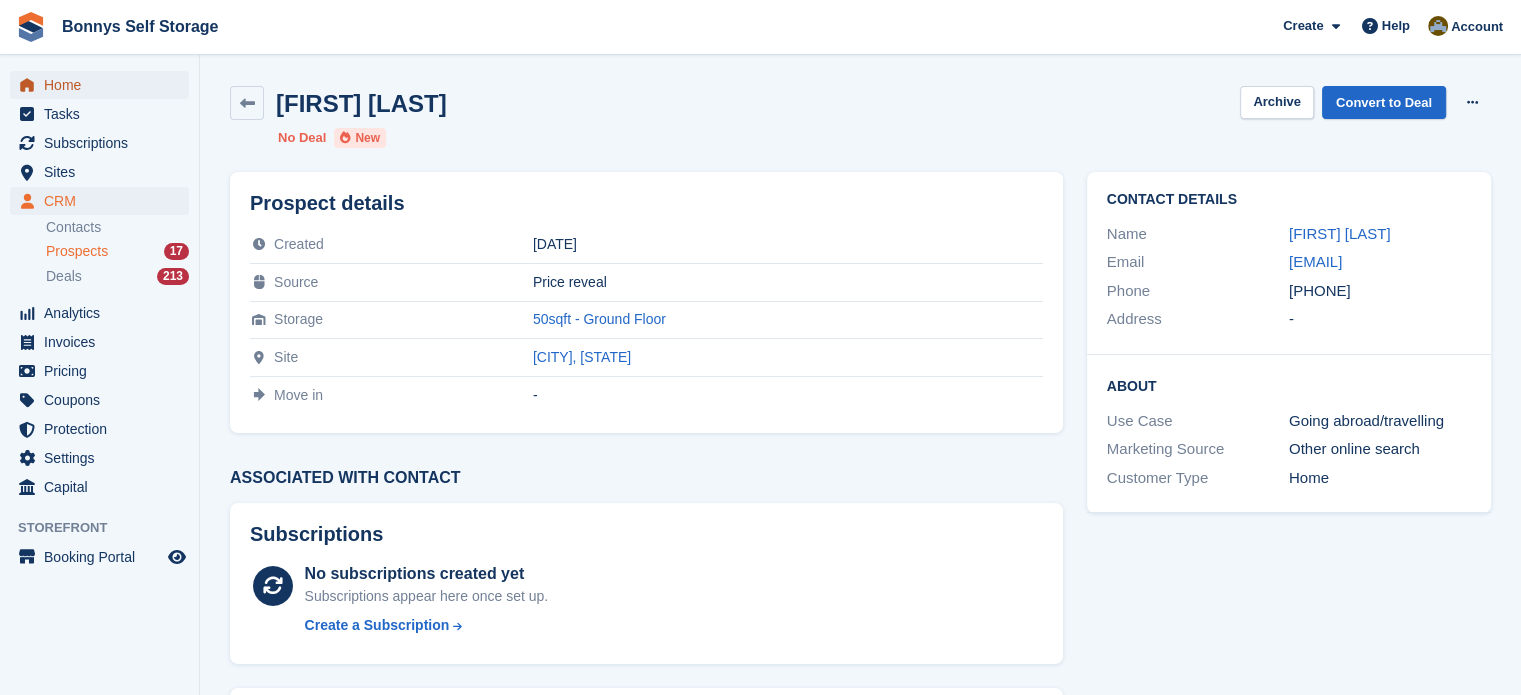 click on "Home" at bounding box center [104, 85] 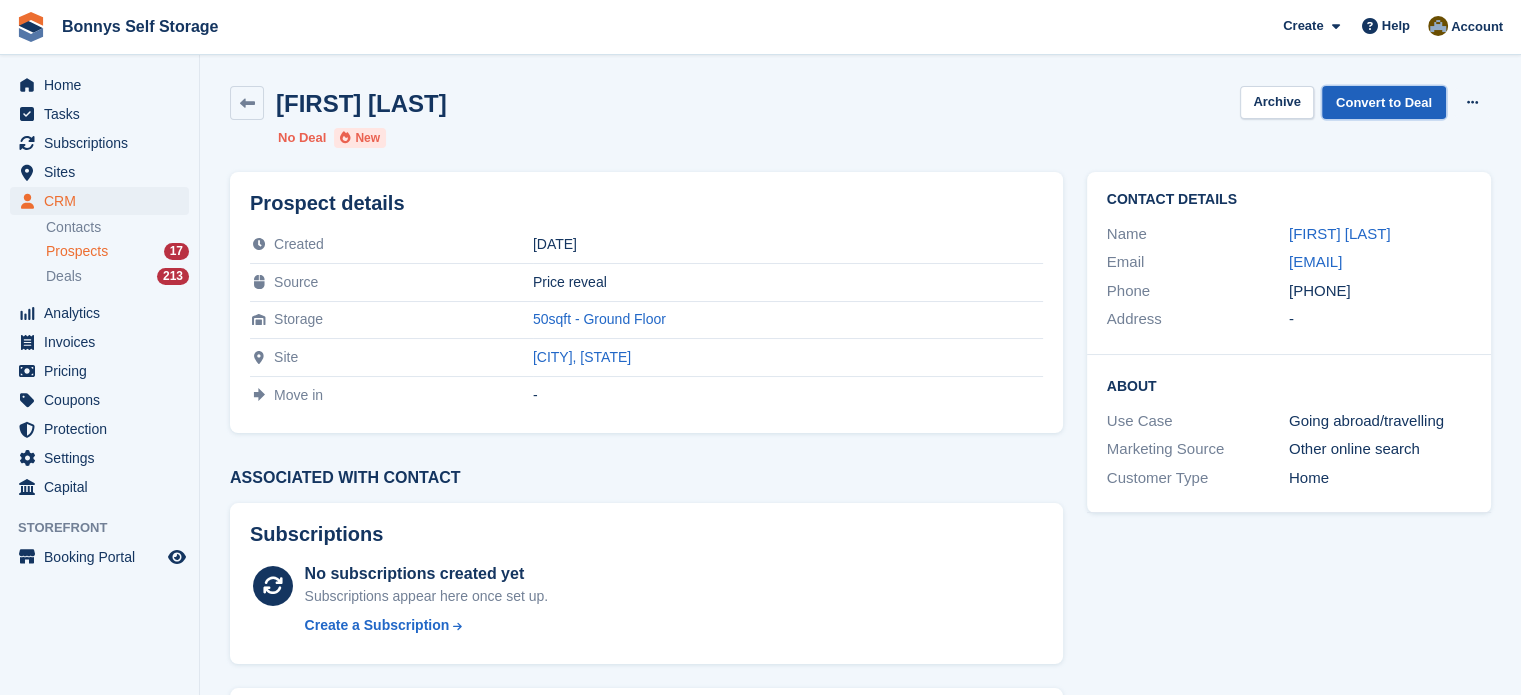 click on "Convert to Deal" at bounding box center [1384, 102] 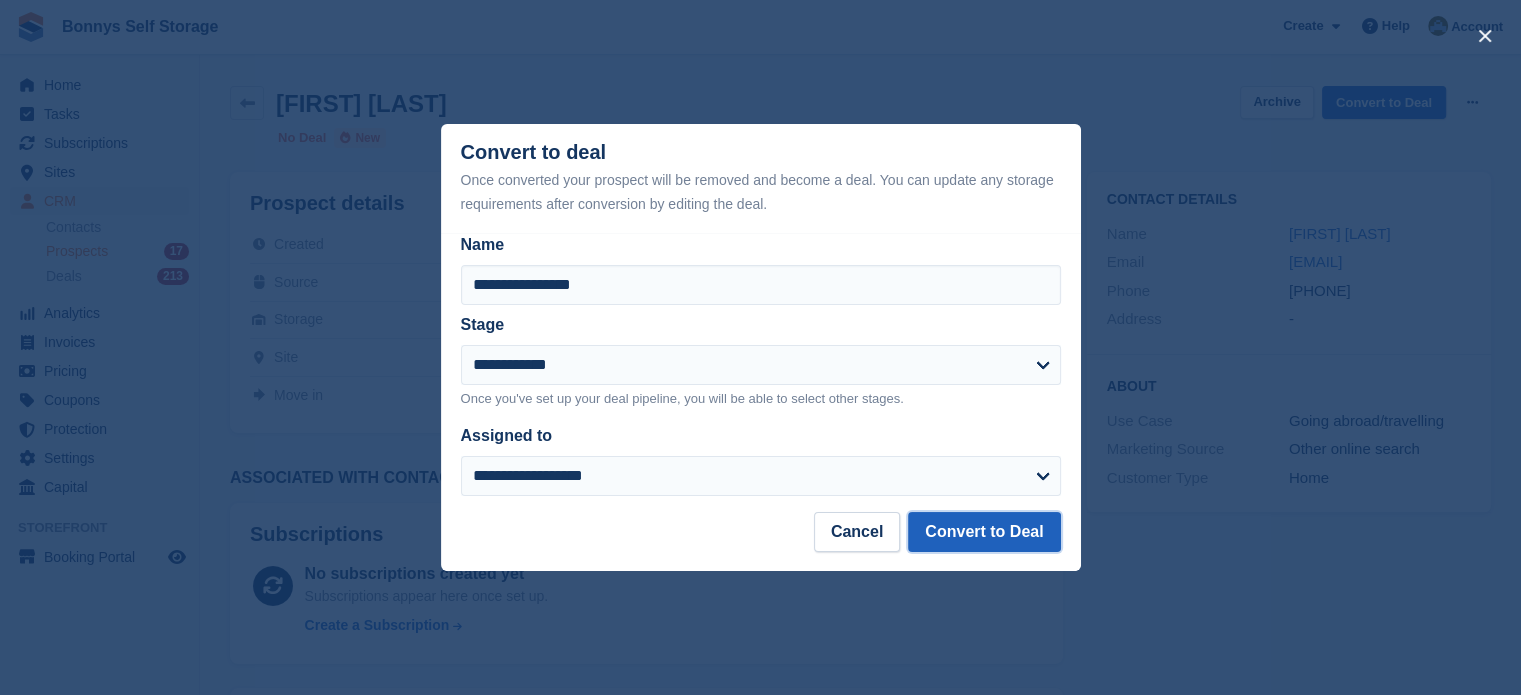click on "Convert to Deal" at bounding box center (984, 532) 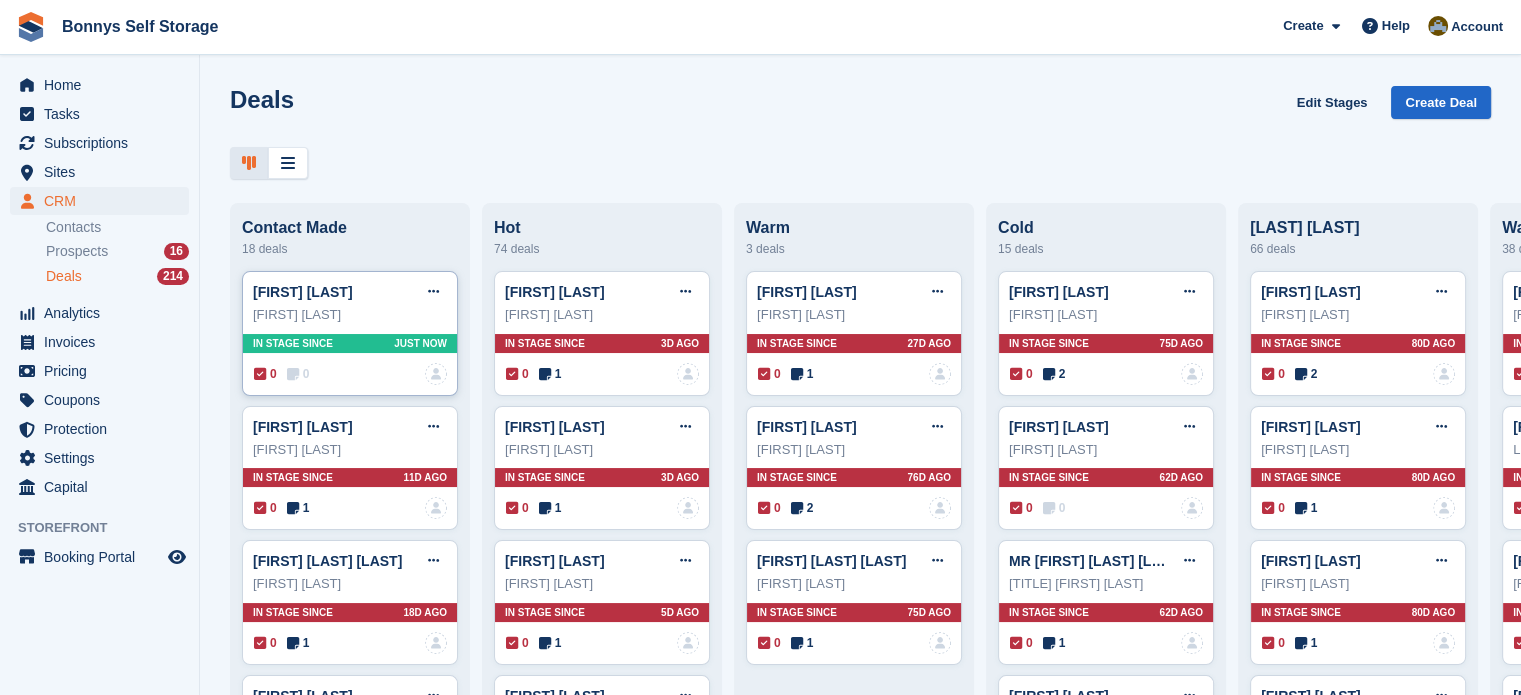 click on "Colin Lunn  Deal
Edit deal
Mark as won
Mark as lost
Delete deal
Colin Lunn
In stage since Just now
0
0
No one is assigned to this deal" at bounding box center [350, 333] 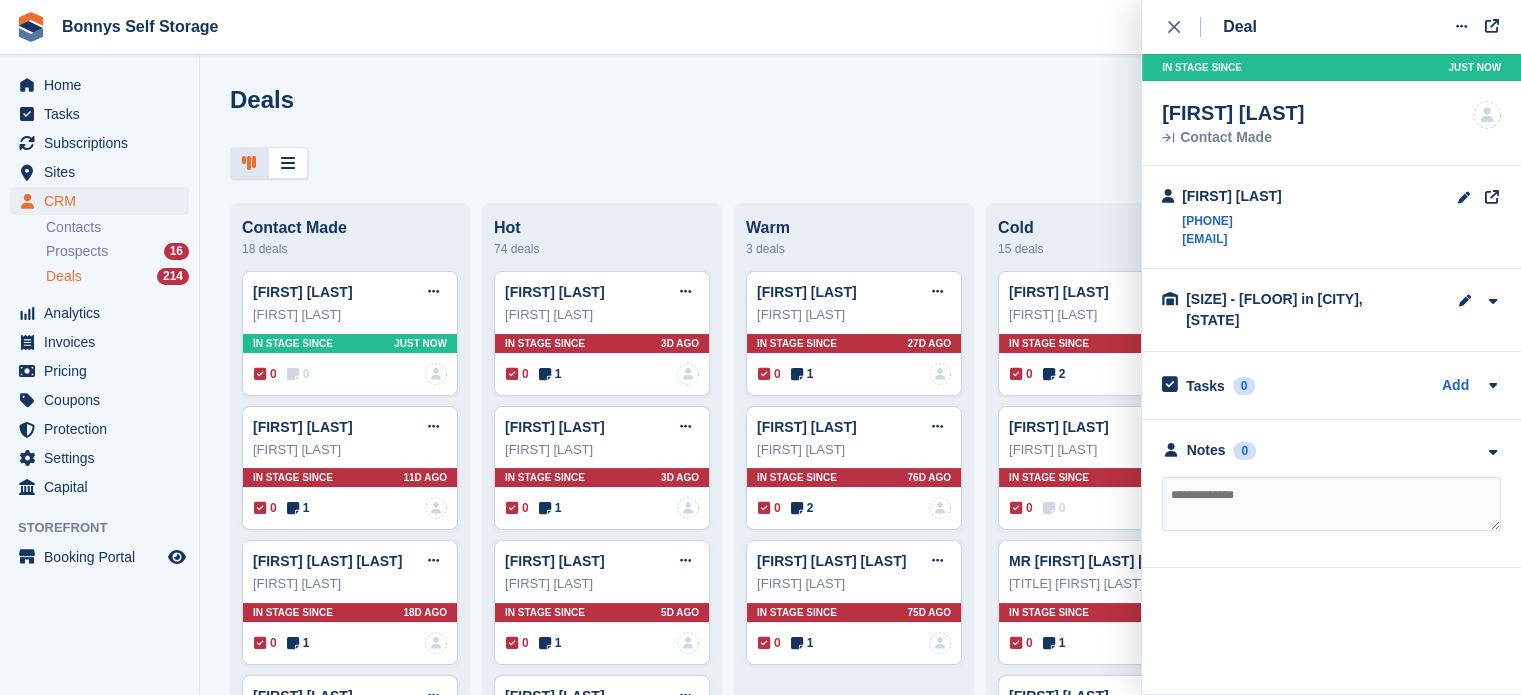 click at bounding box center (1331, 504) 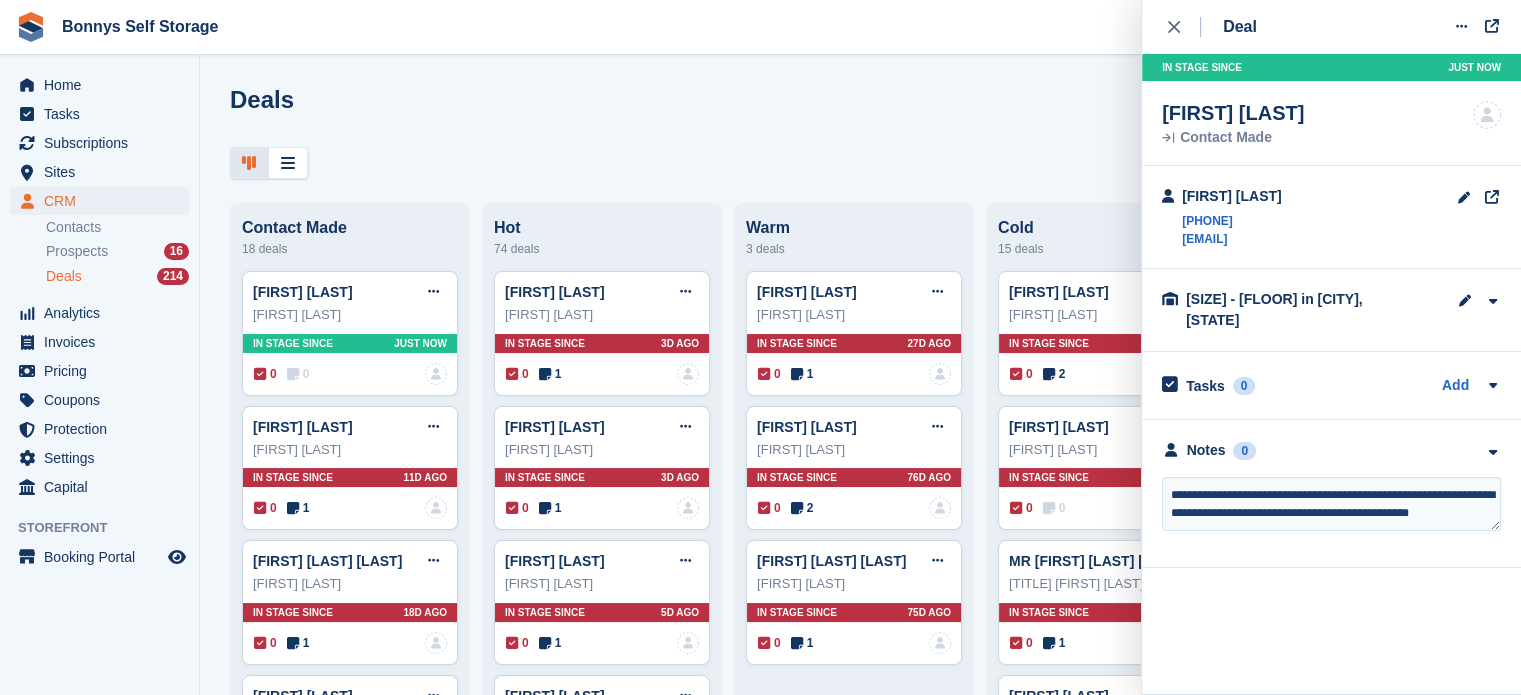 type on "**********" 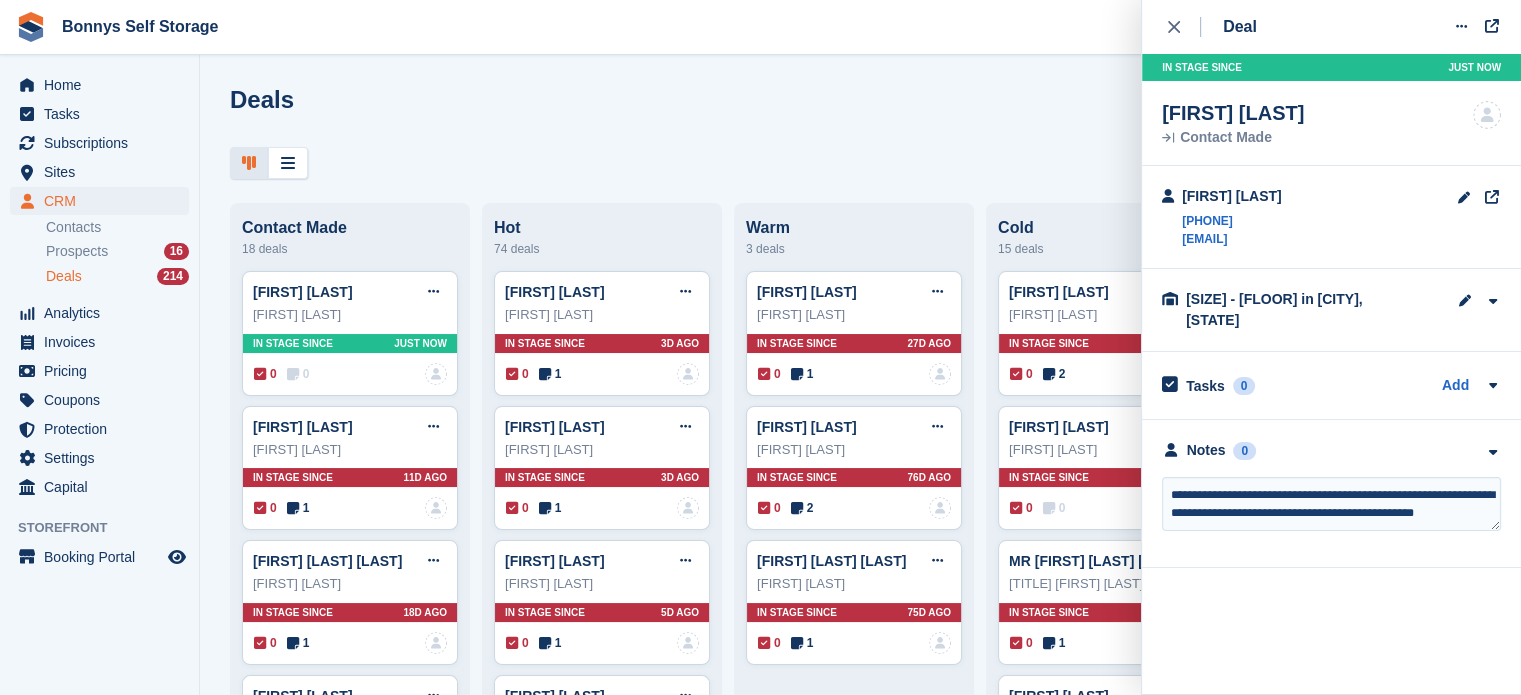 type 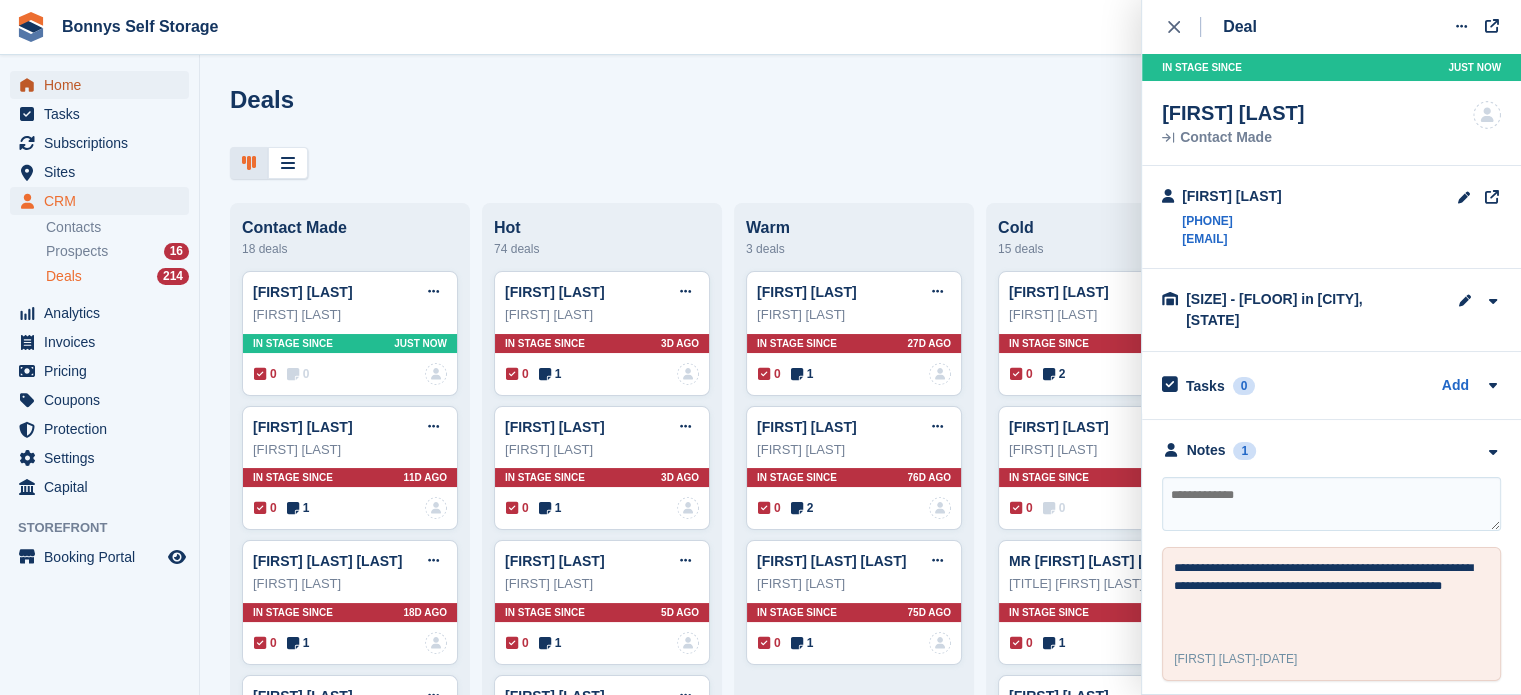 click on "Home" at bounding box center [104, 85] 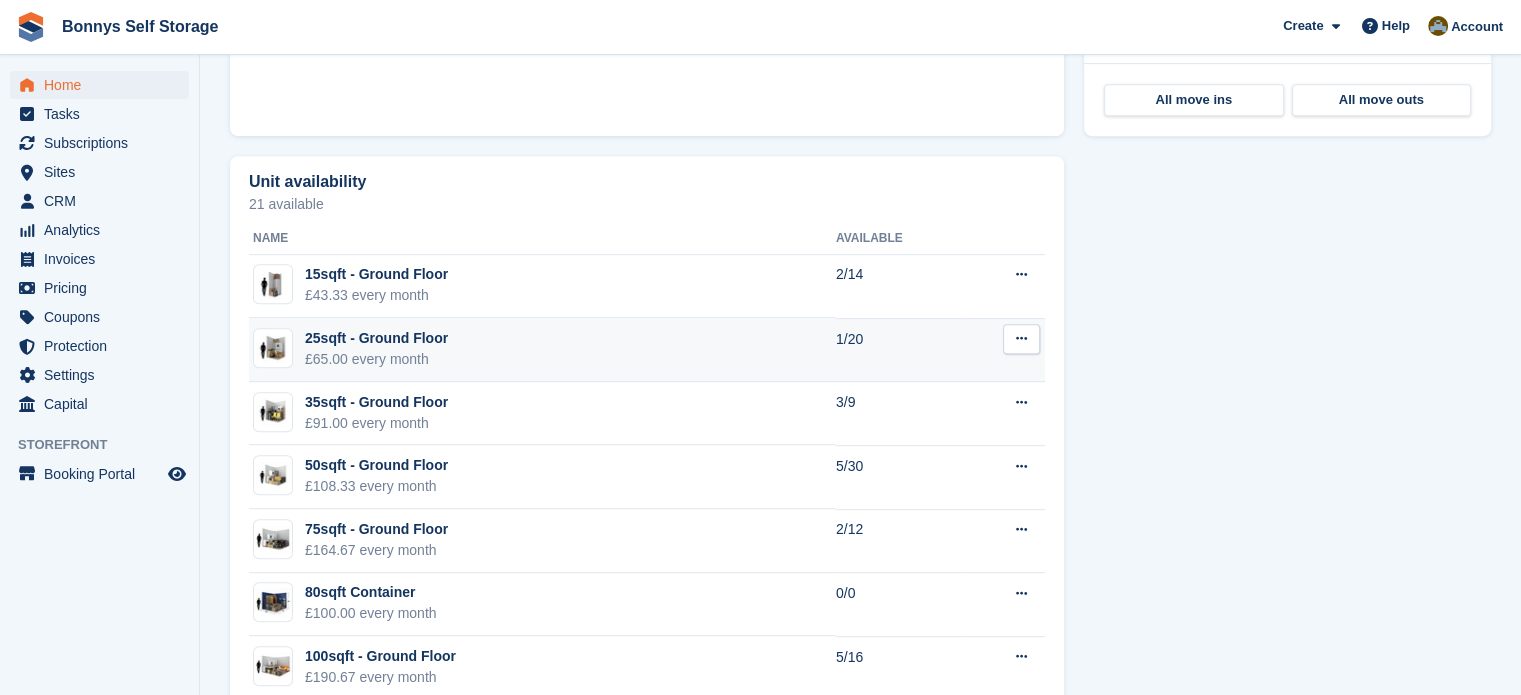 scroll, scrollTop: 1200, scrollLeft: 0, axis: vertical 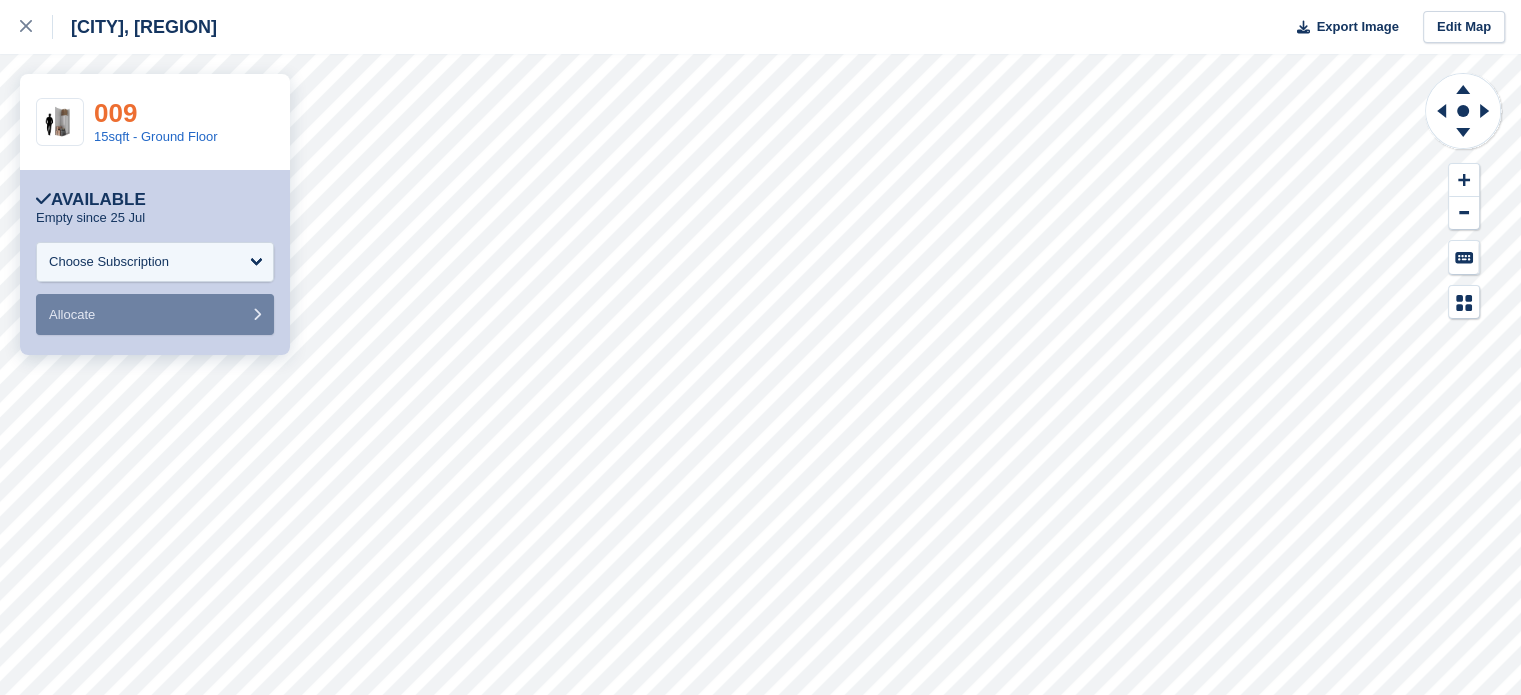 click on "009" at bounding box center [115, 113] 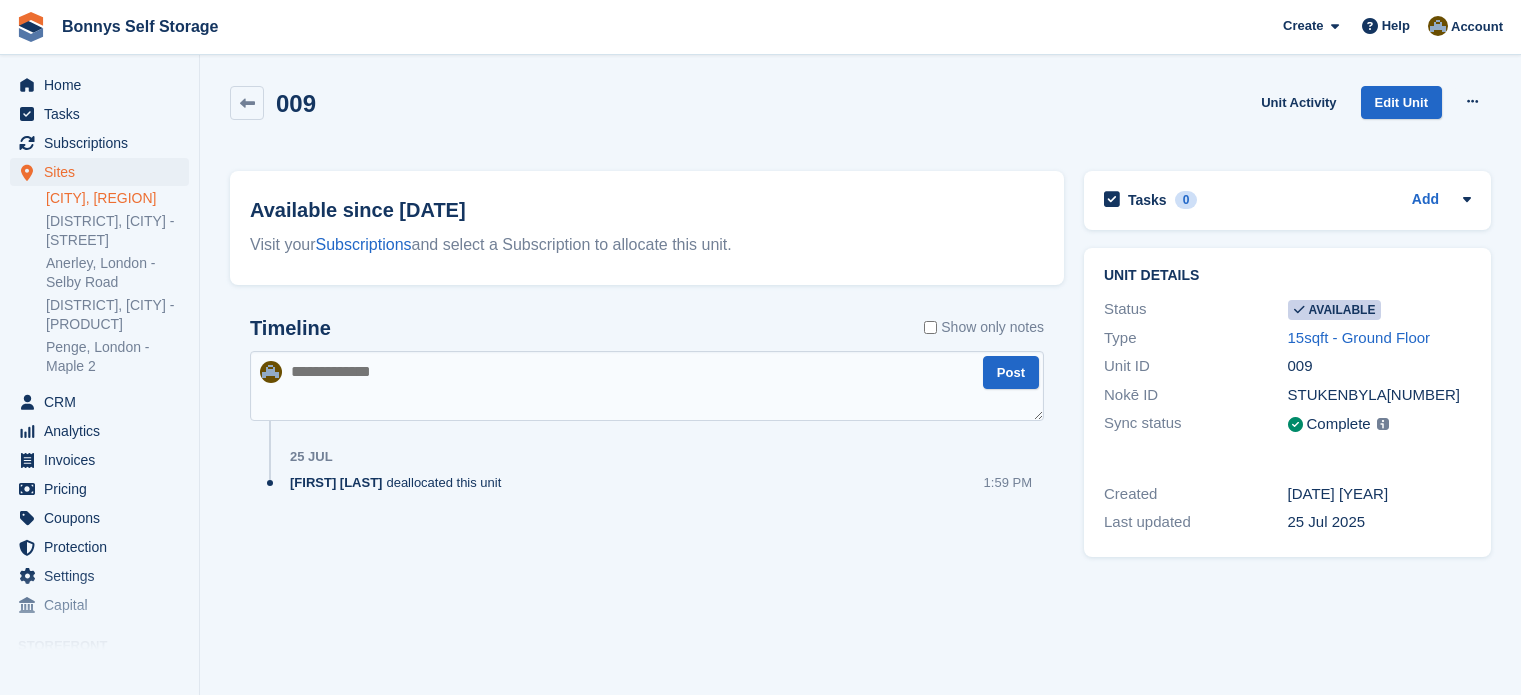 scroll, scrollTop: 0, scrollLeft: 0, axis: both 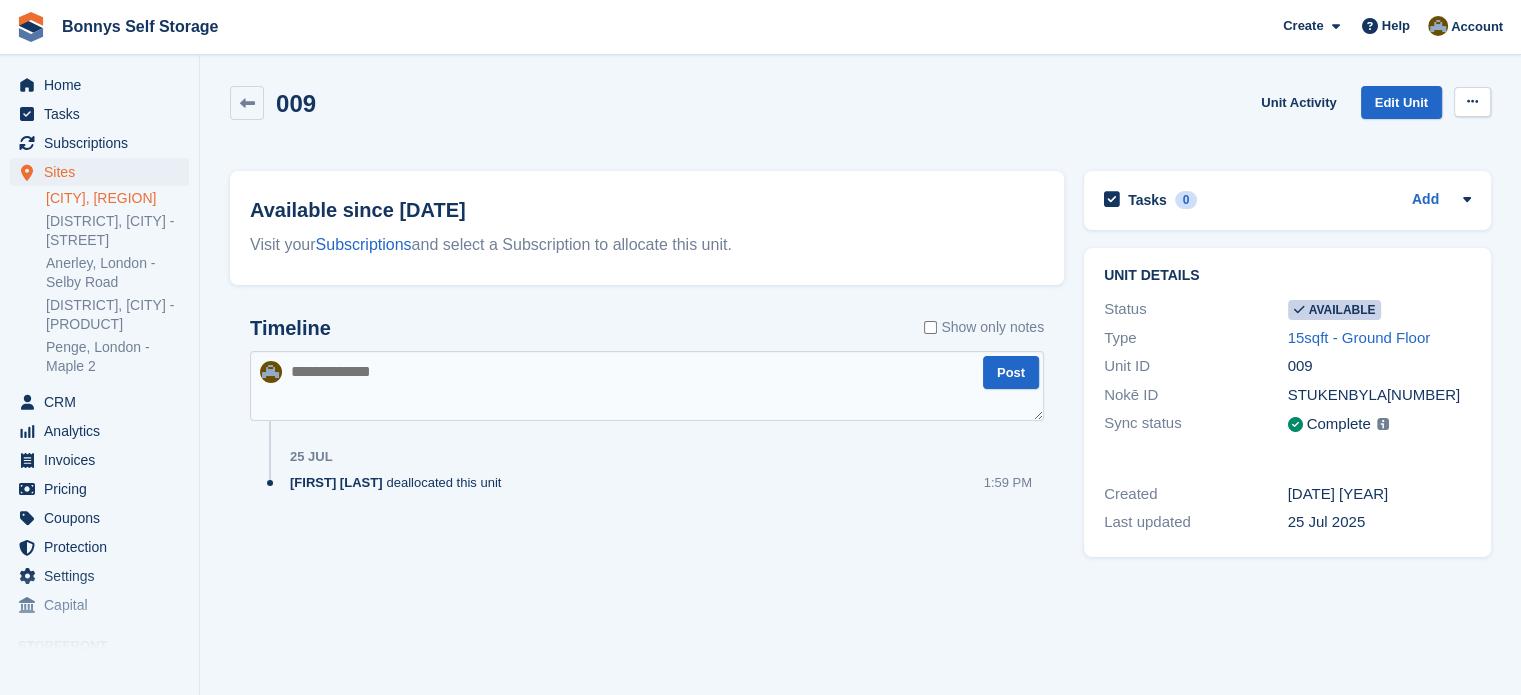 click at bounding box center (1472, 102) 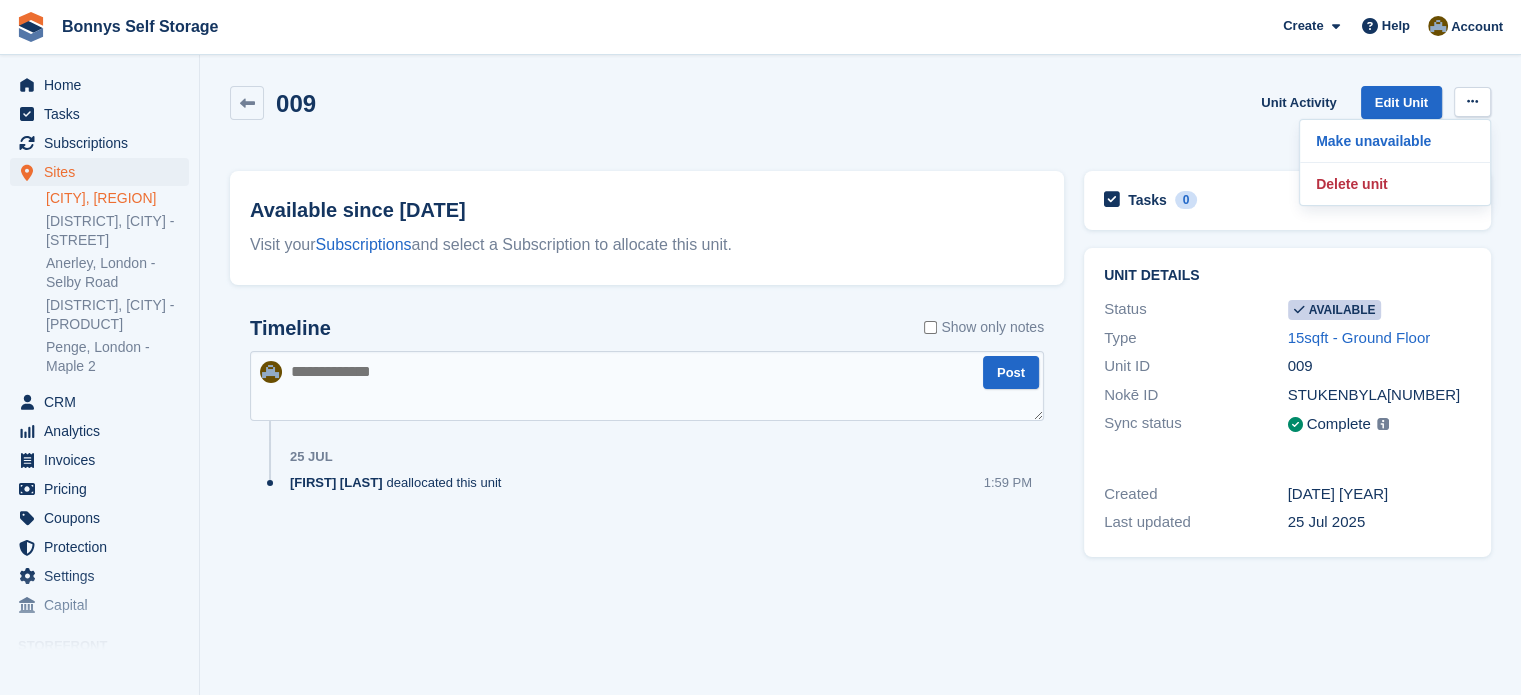 click on "009
Unit Activity
Edit Unit
Make unavailable
Delete unit" at bounding box center (860, 114) 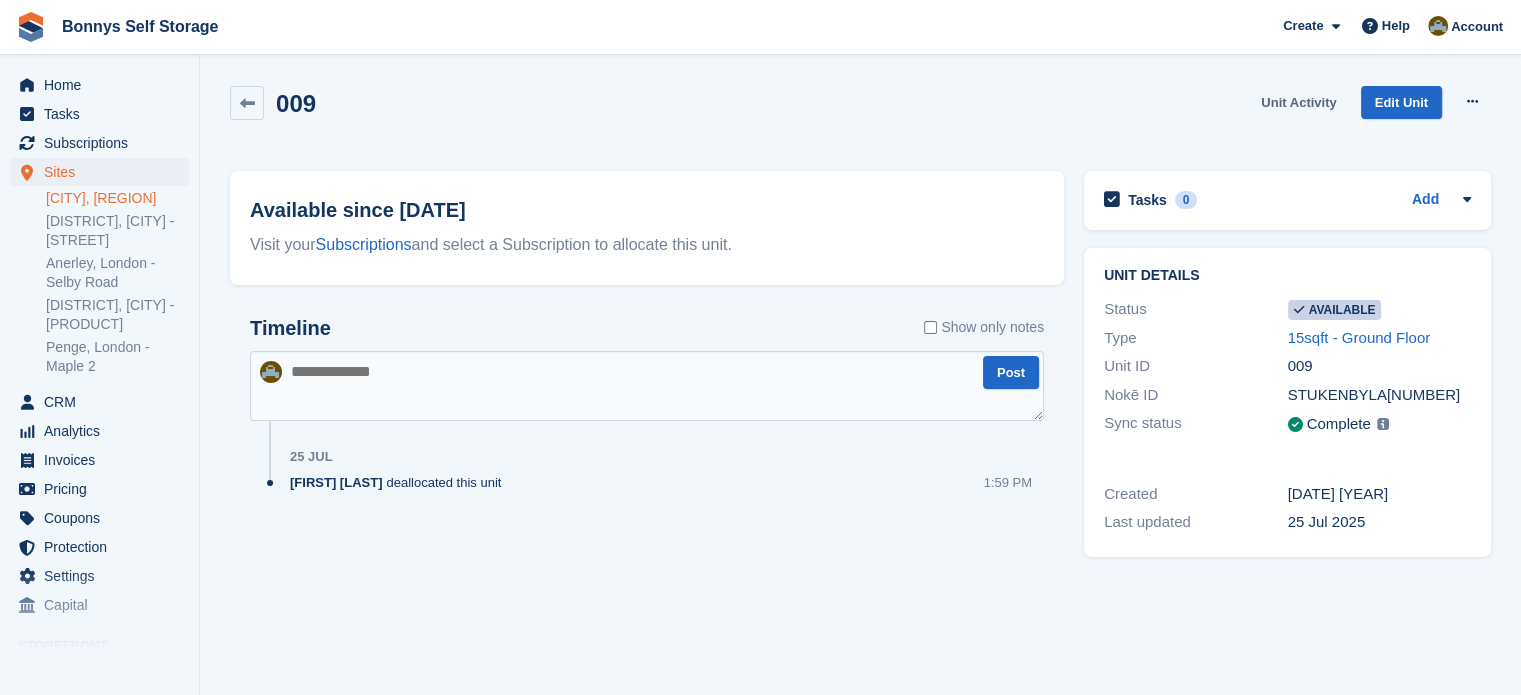 click on "Unit Activity" at bounding box center [1298, 102] 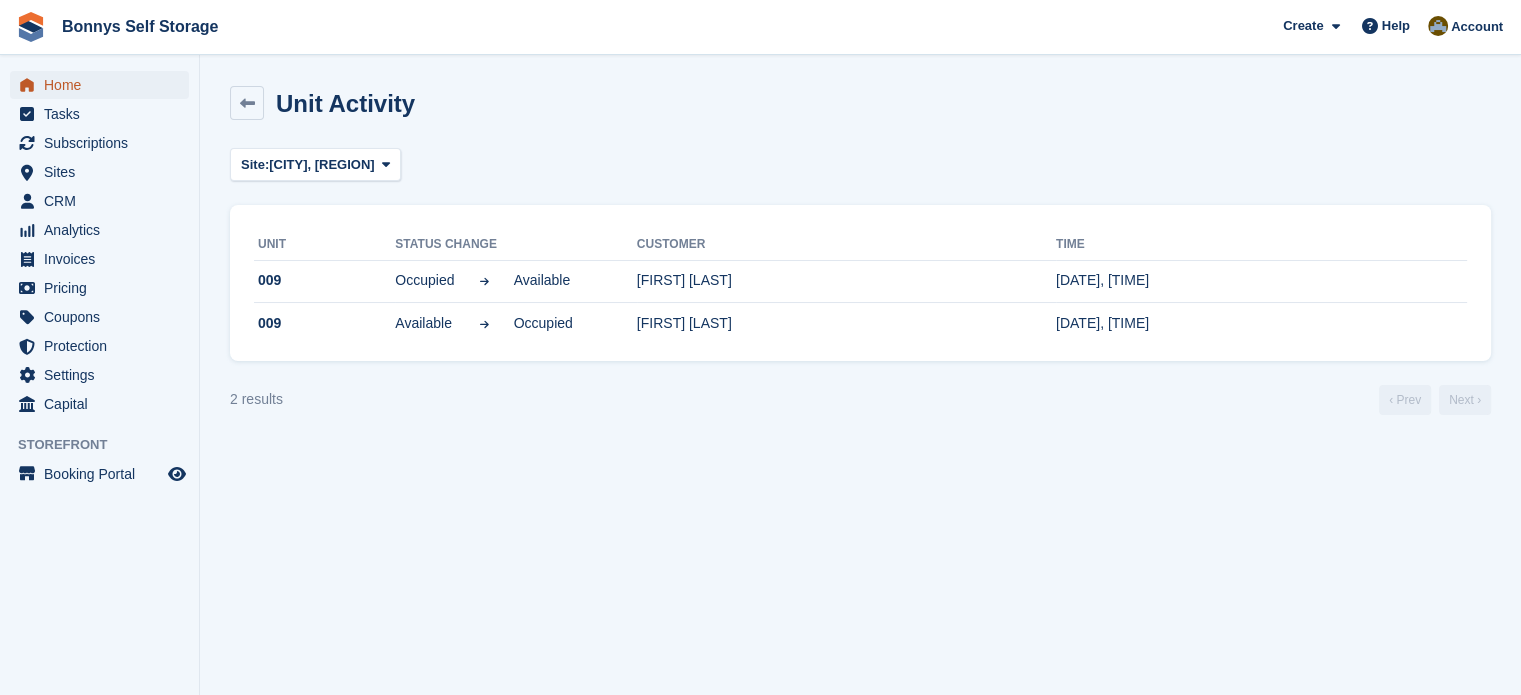 click on "Home" at bounding box center (104, 85) 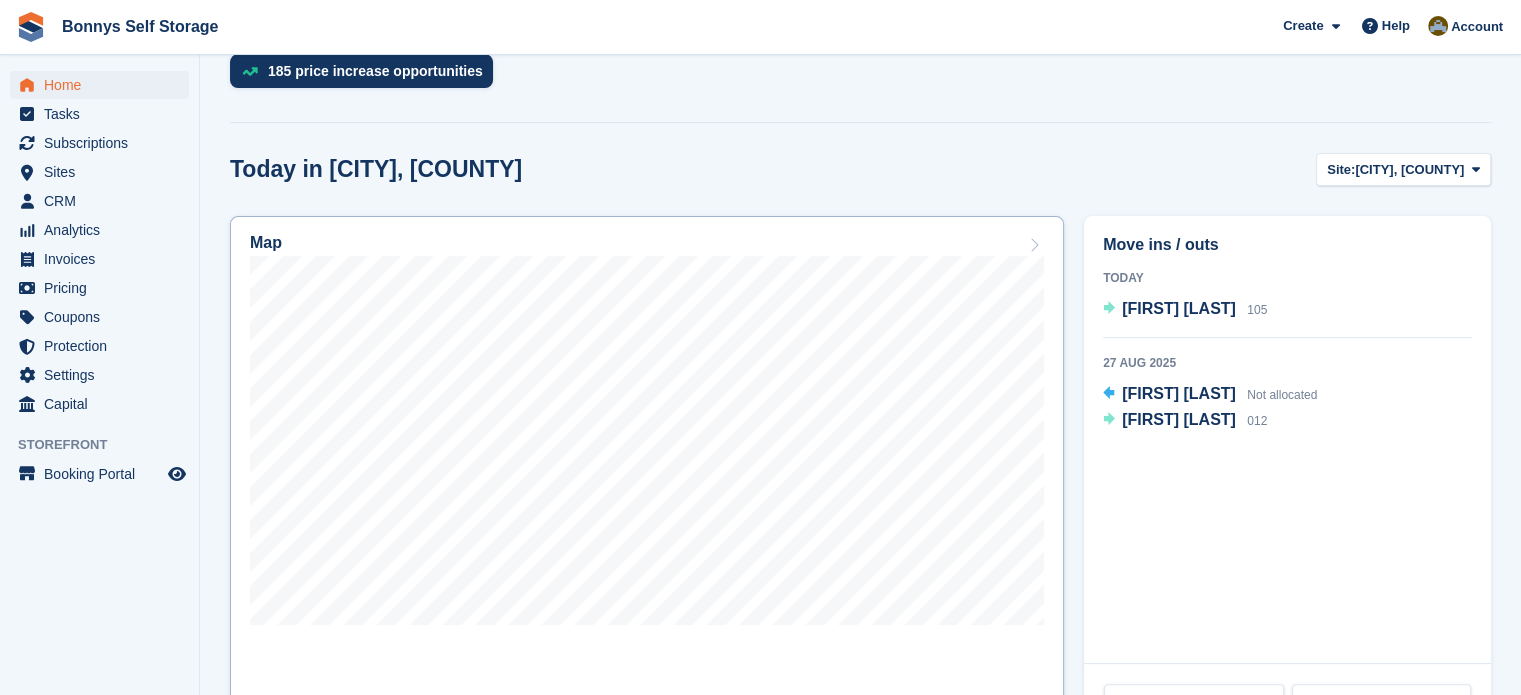 scroll, scrollTop: 500, scrollLeft: 0, axis: vertical 